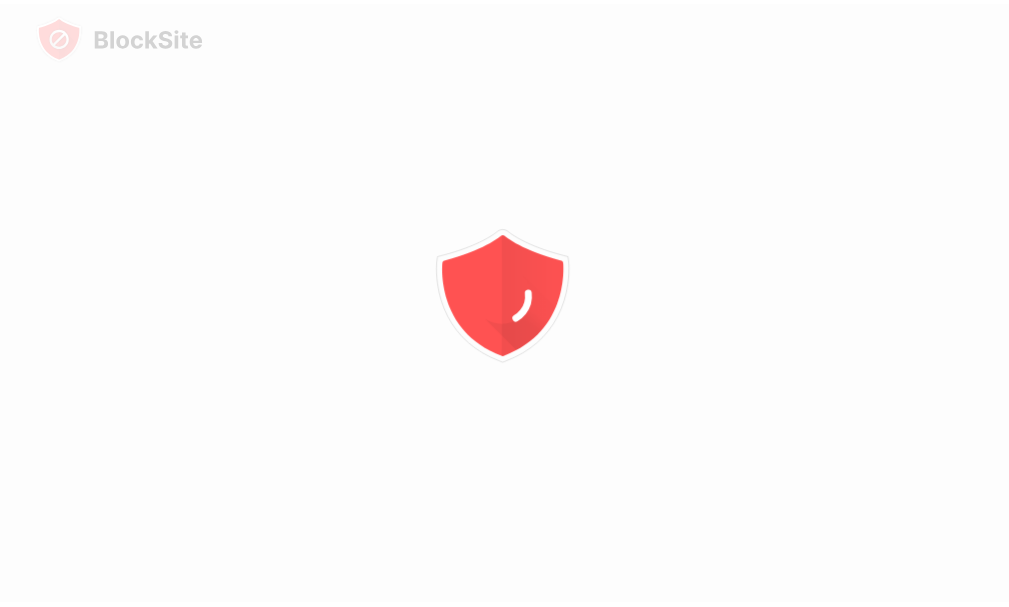 scroll, scrollTop: 0, scrollLeft: 0, axis: both 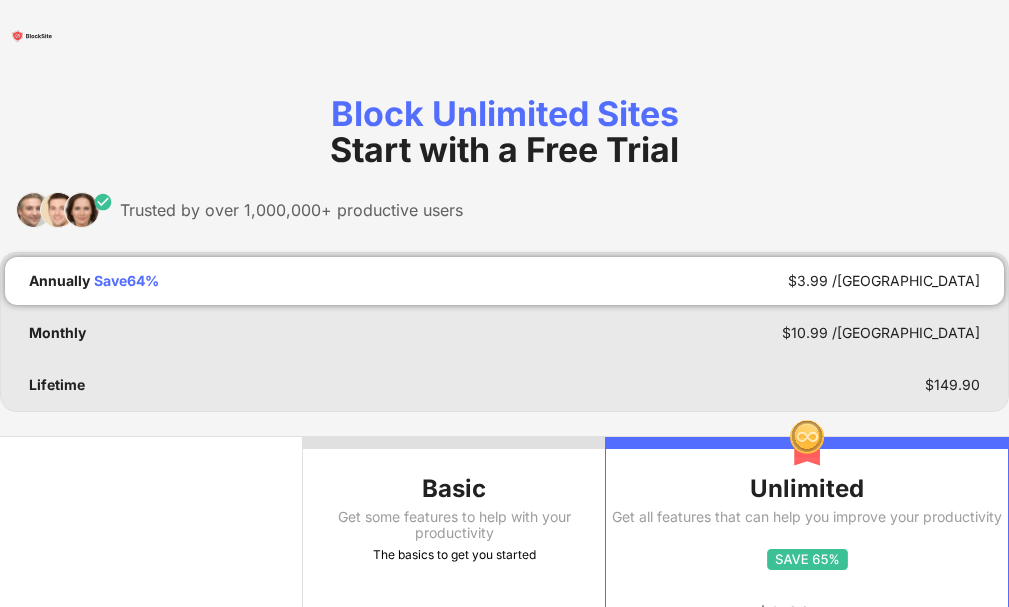 click on "Basic Get some features to help with your productivity The basics to get you started" at bounding box center [454, 590] 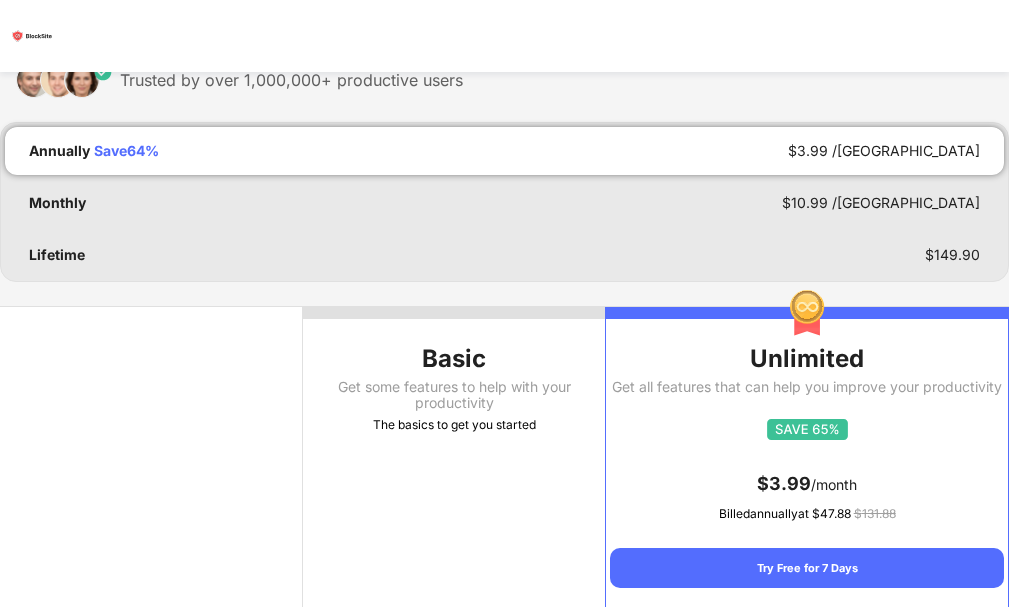scroll, scrollTop: 127, scrollLeft: 0, axis: vertical 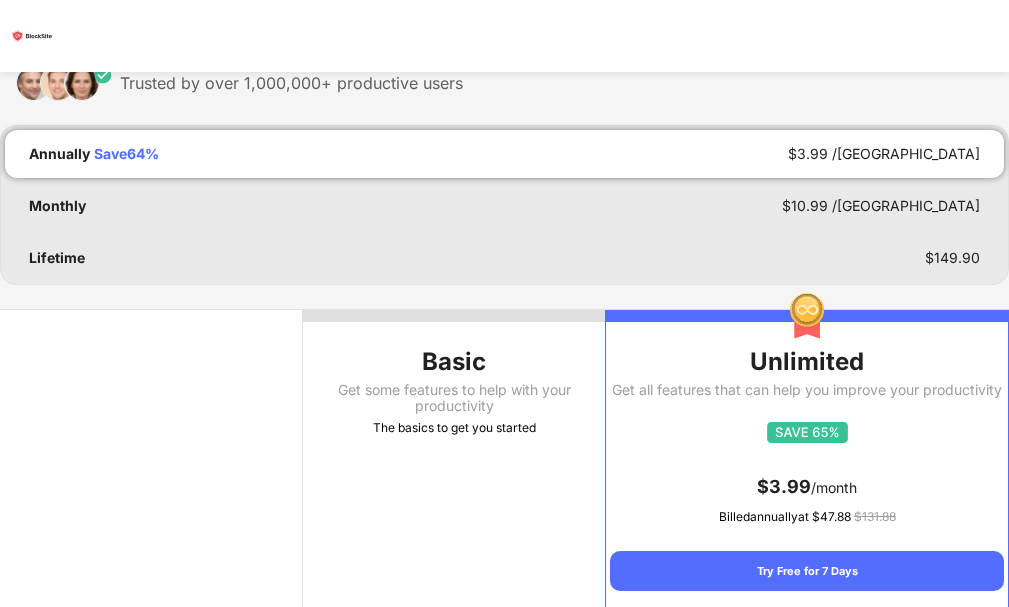click on "Basic Get some features to help with your productivity The basics to get you started" at bounding box center [454, 463] 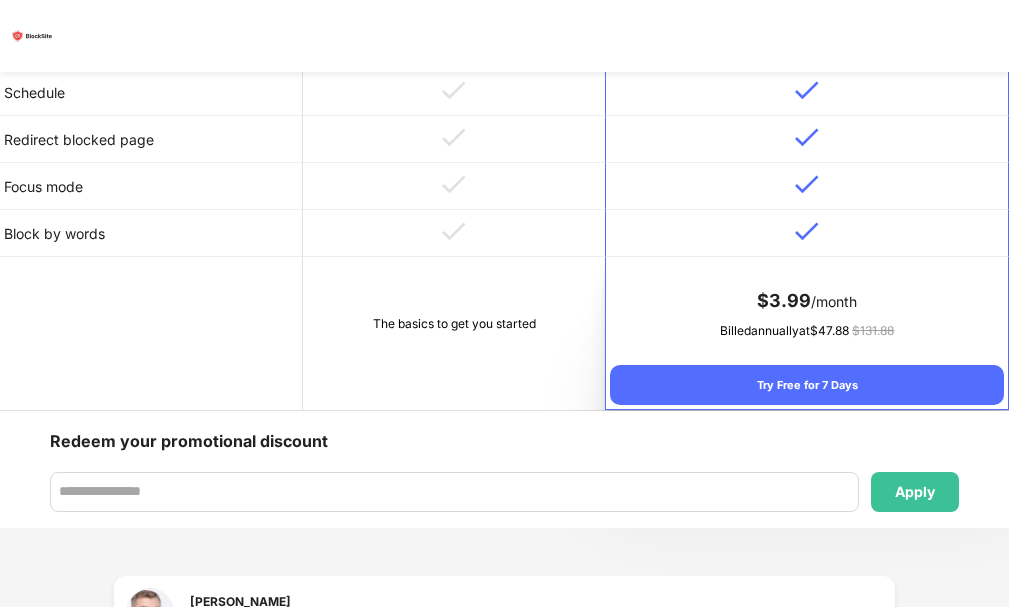 scroll, scrollTop: 1098, scrollLeft: 0, axis: vertical 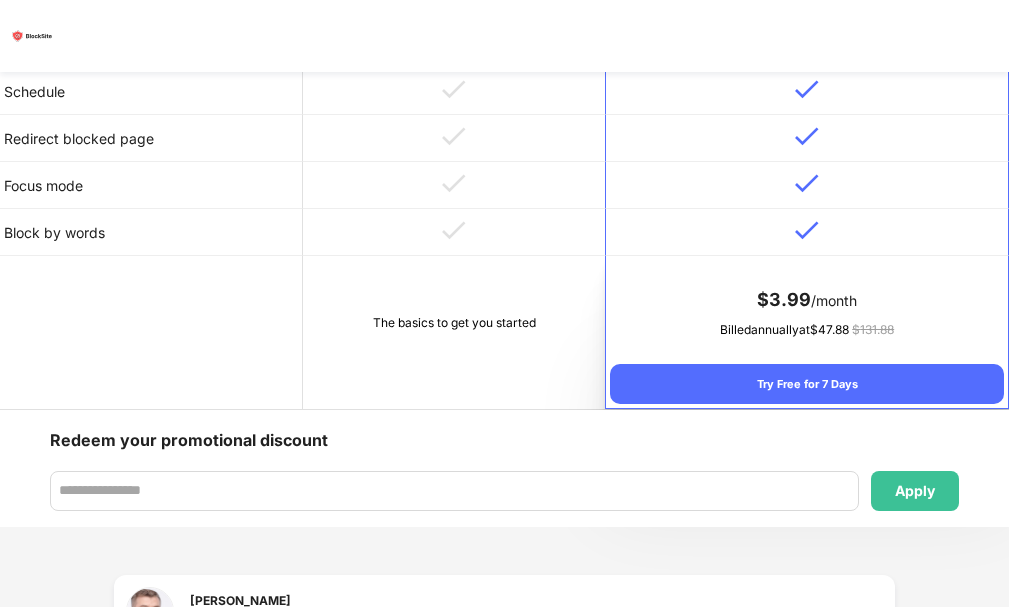click on "The basics to get you started" at bounding box center [454, 332] 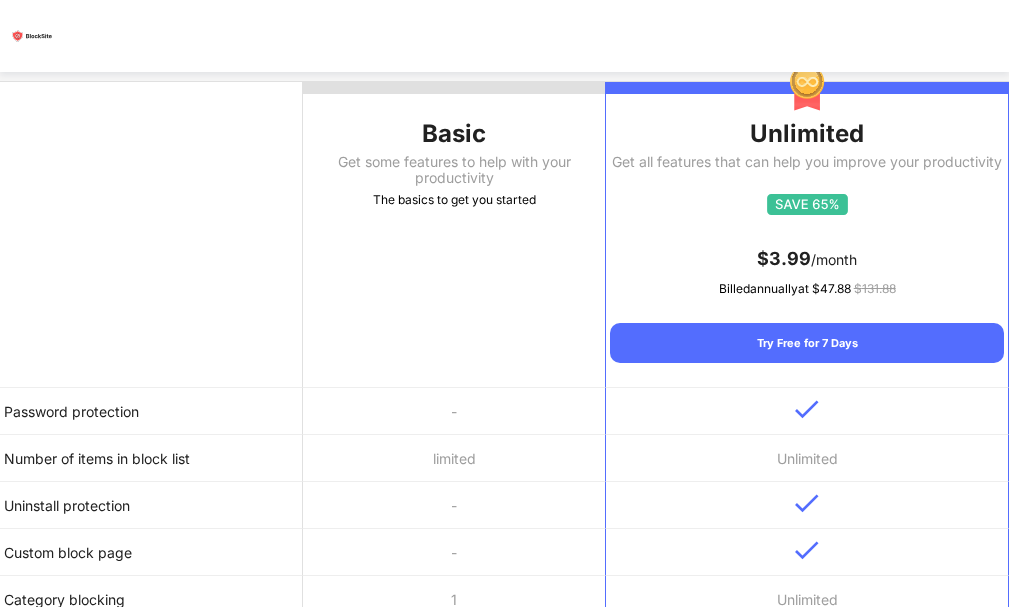 scroll, scrollTop: 0, scrollLeft: 0, axis: both 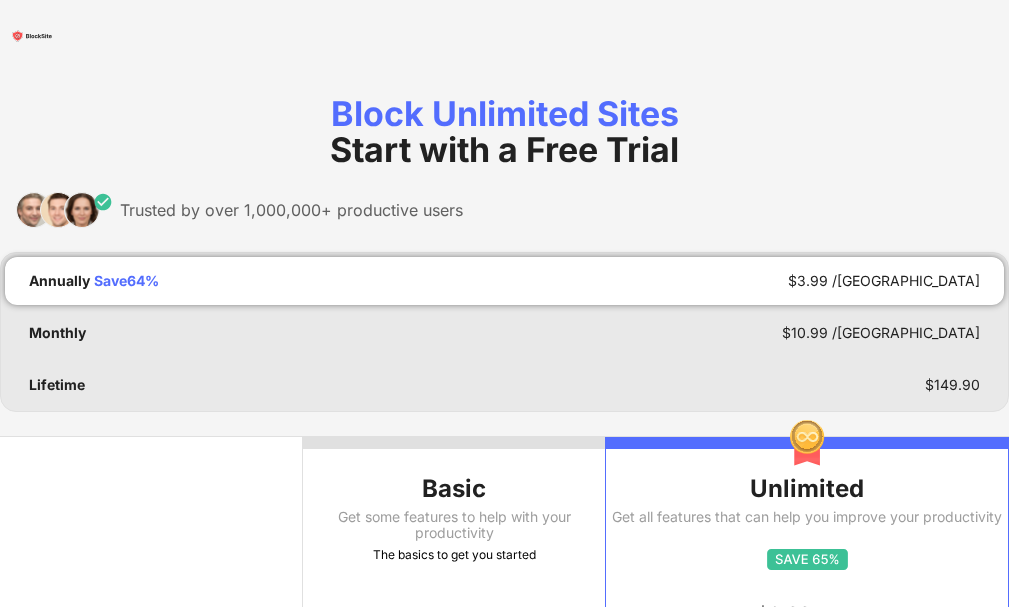 click on "Basic" at bounding box center [454, 489] 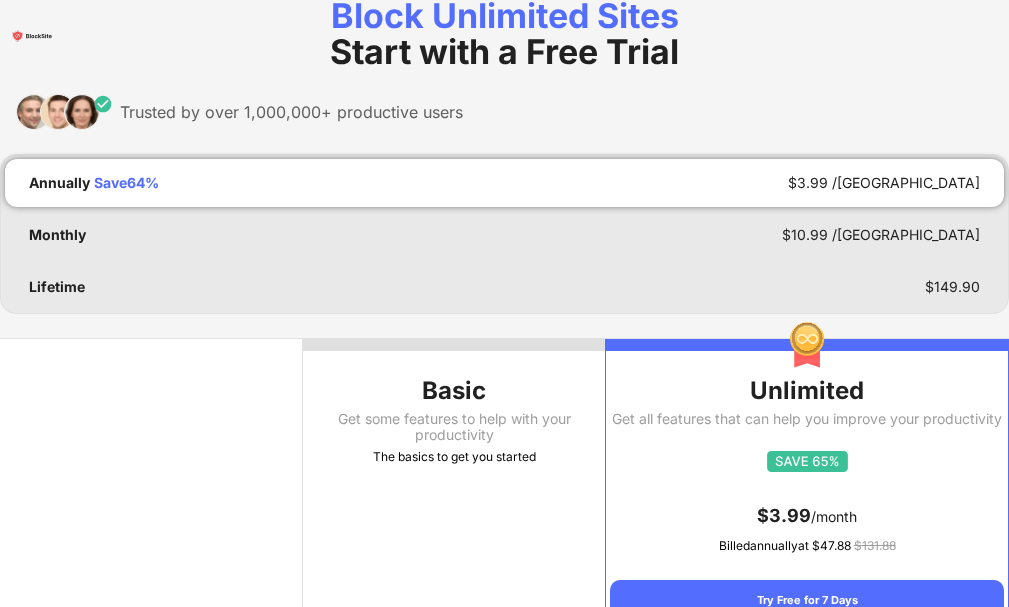 scroll, scrollTop: 0, scrollLeft: 0, axis: both 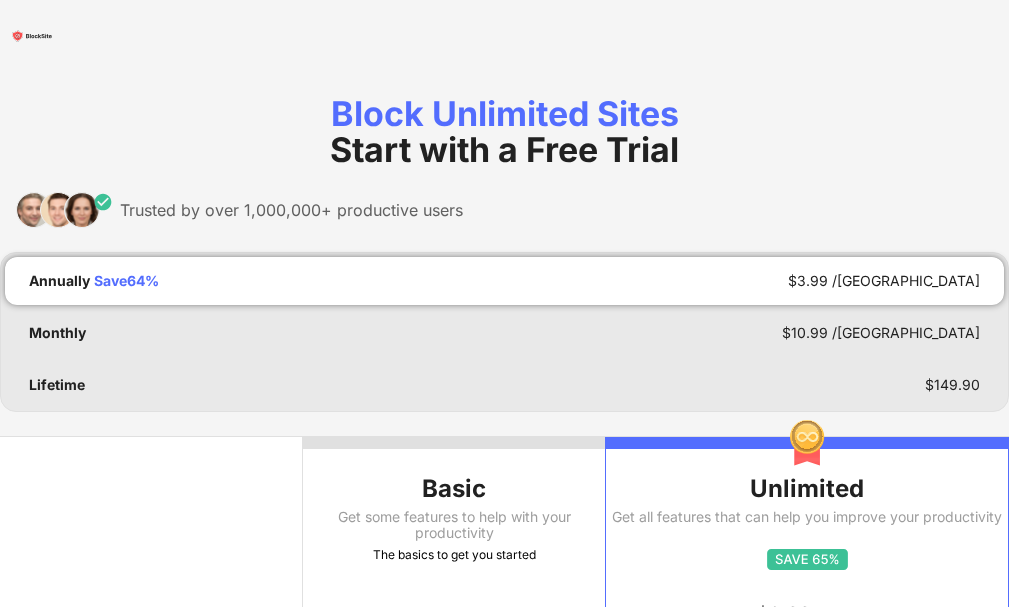 click on "Basic Get some features to help with your productivity The basics to get you started" at bounding box center (454, 590) 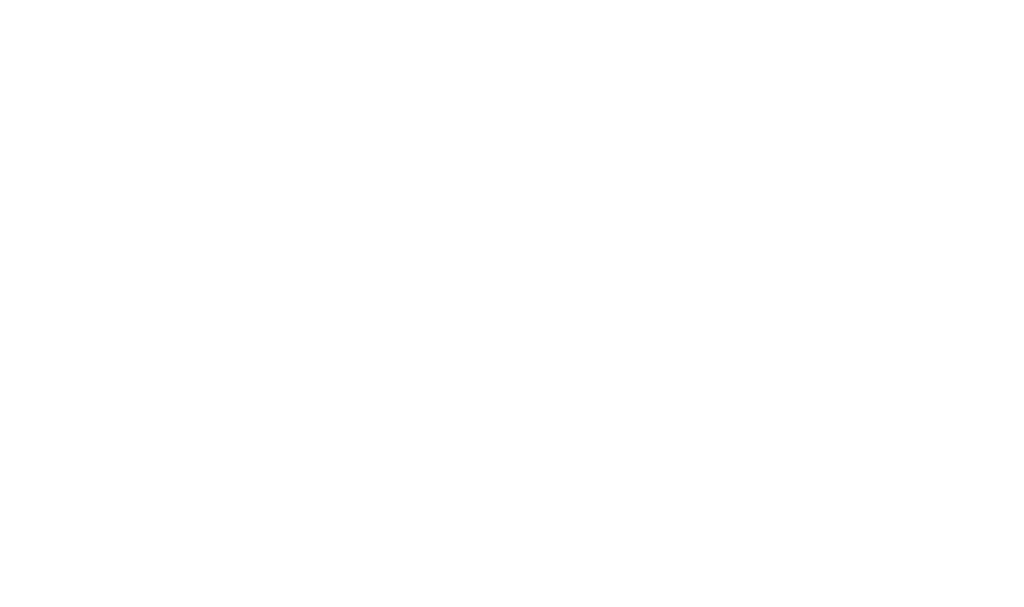 scroll, scrollTop: 0, scrollLeft: 0, axis: both 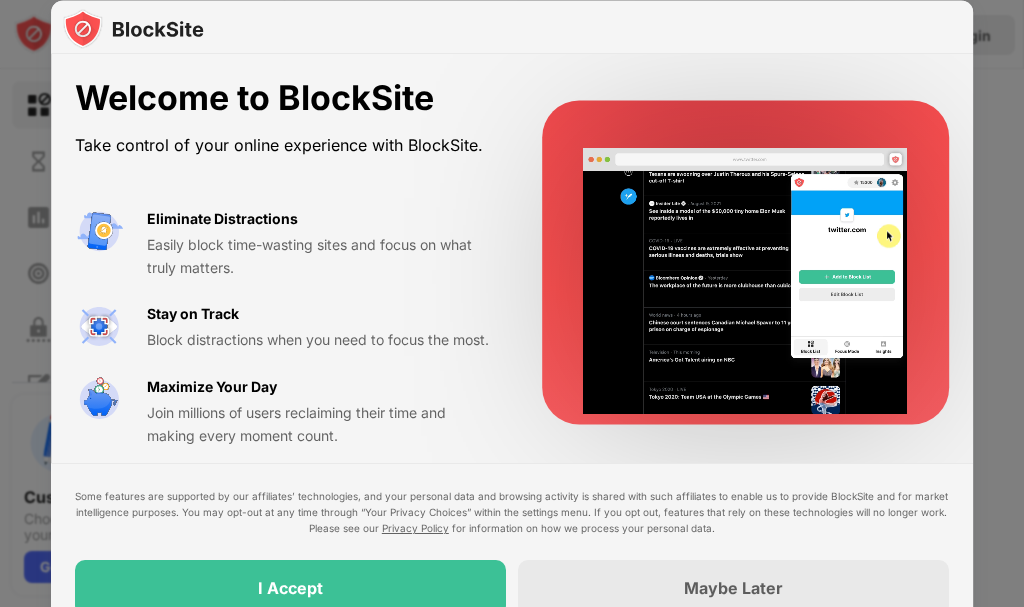 click at bounding box center (512, 27) 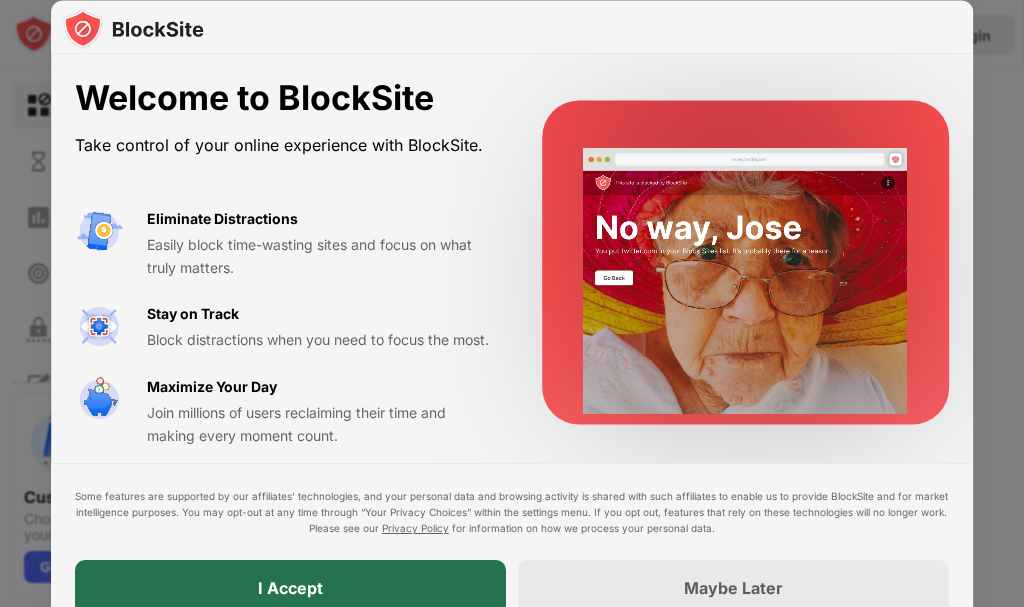 click on "I Accept" at bounding box center [290, 588] 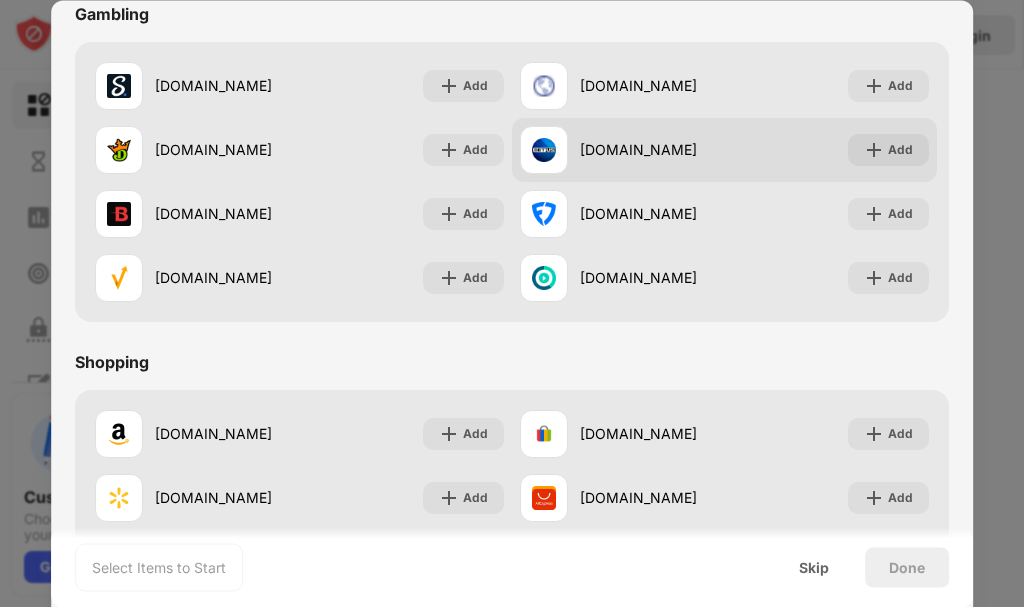 scroll, scrollTop: 2000, scrollLeft: 0, axis: vertical 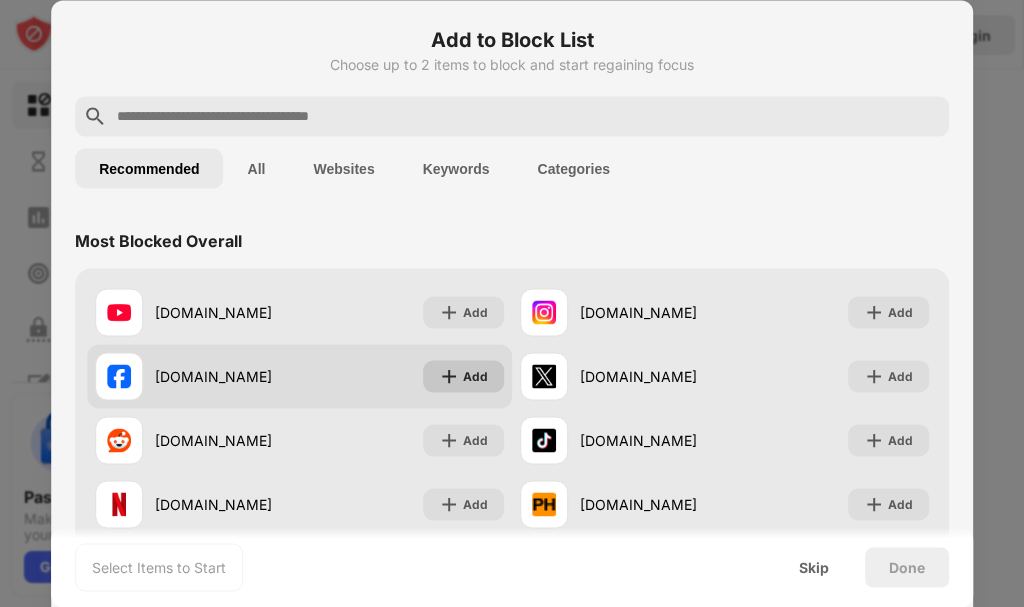 click on "Add" at bounding box center [463, 376] 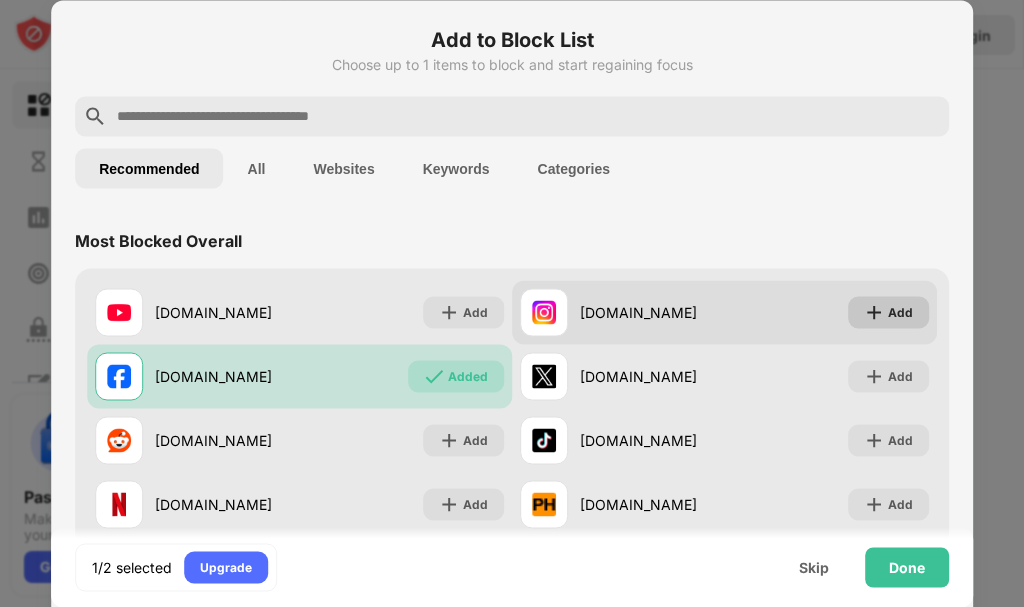 click on "Add" at bounding box center (900, 312) 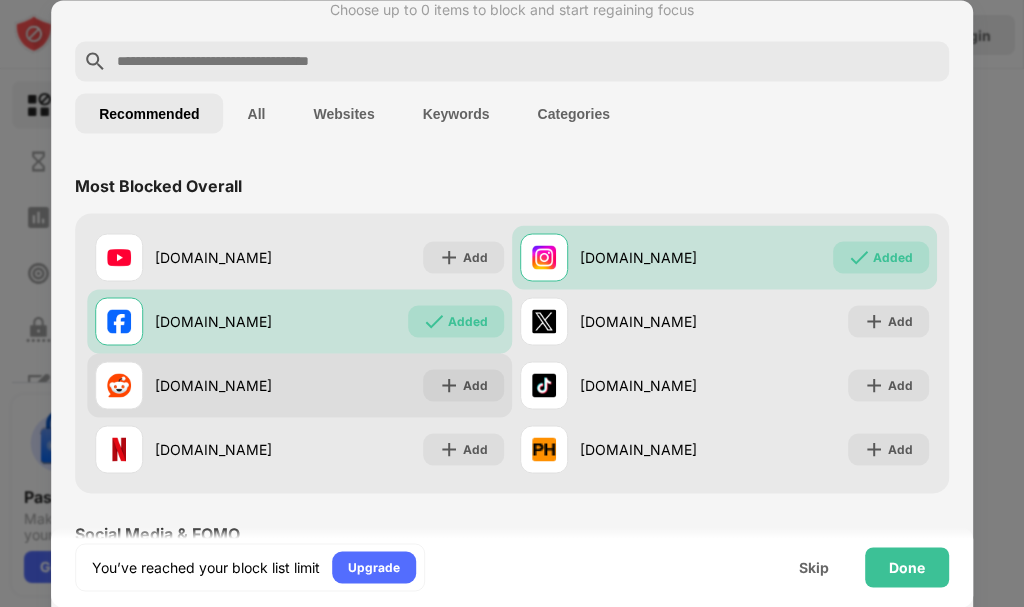 scroll, scrollTop: 100, scrollLeft: 0, axis: vertical 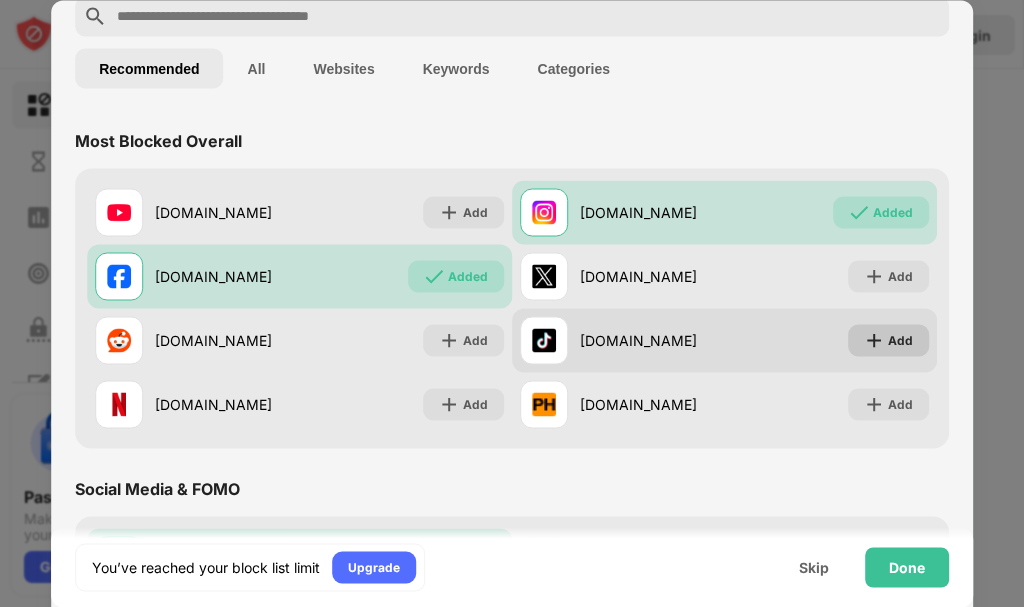 click on "Add" at bounding box center [900, 340] 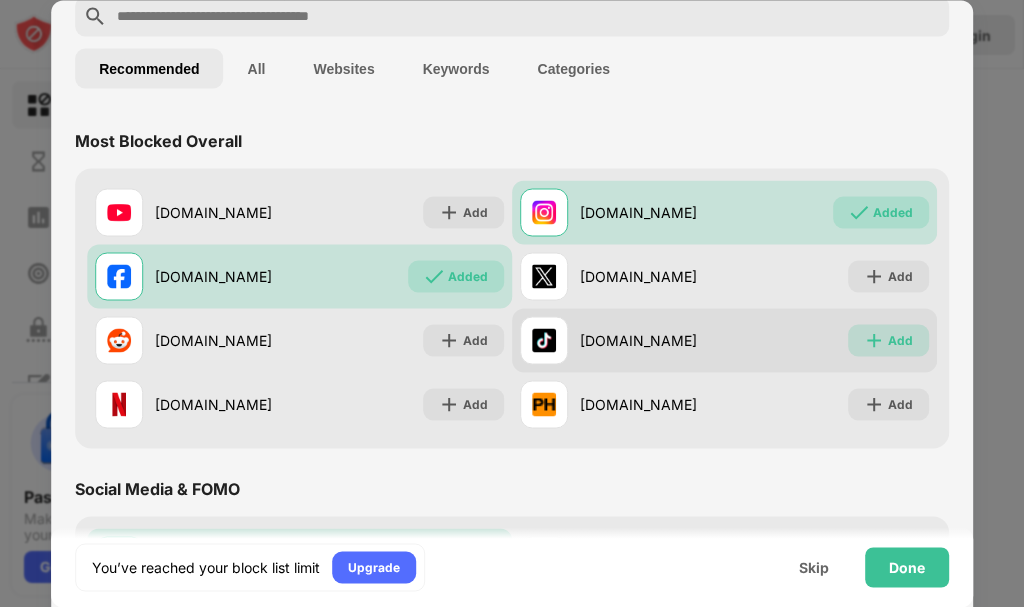 click at bounding box center [874, 340] 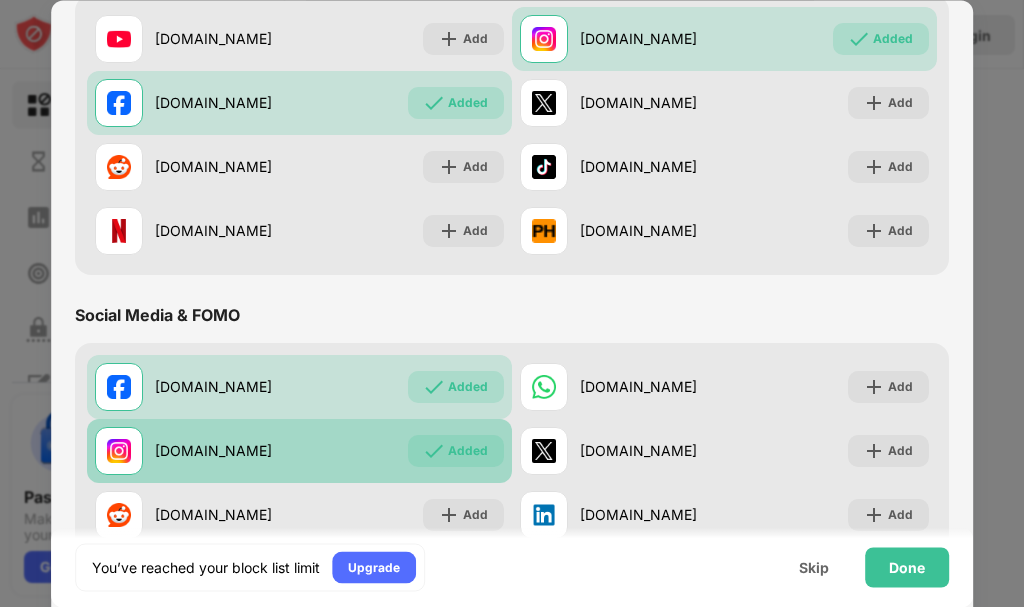 scroll, scrollTop: 400, scrollLeft: 0, axis: vertical 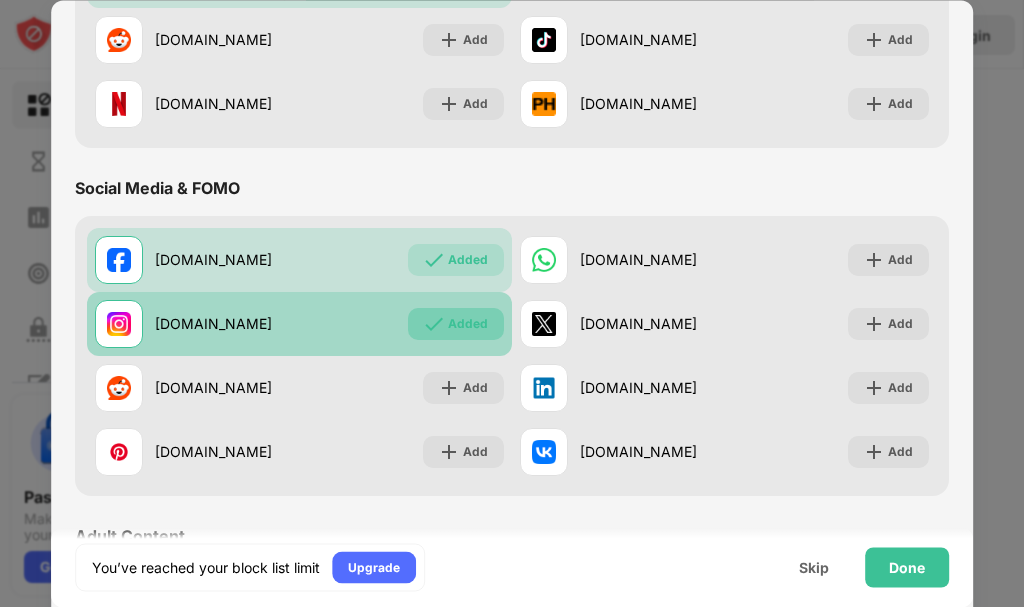 click on "Added" at bounding box center [468, 324] 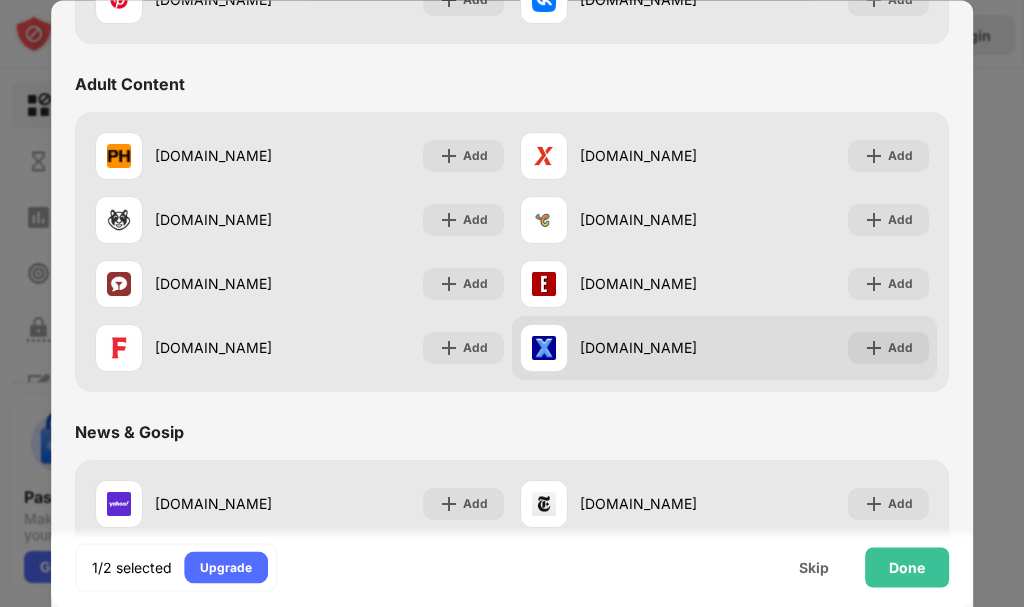 scroll, scrollTop: 900, scrollLeft: 0, axis: vertical 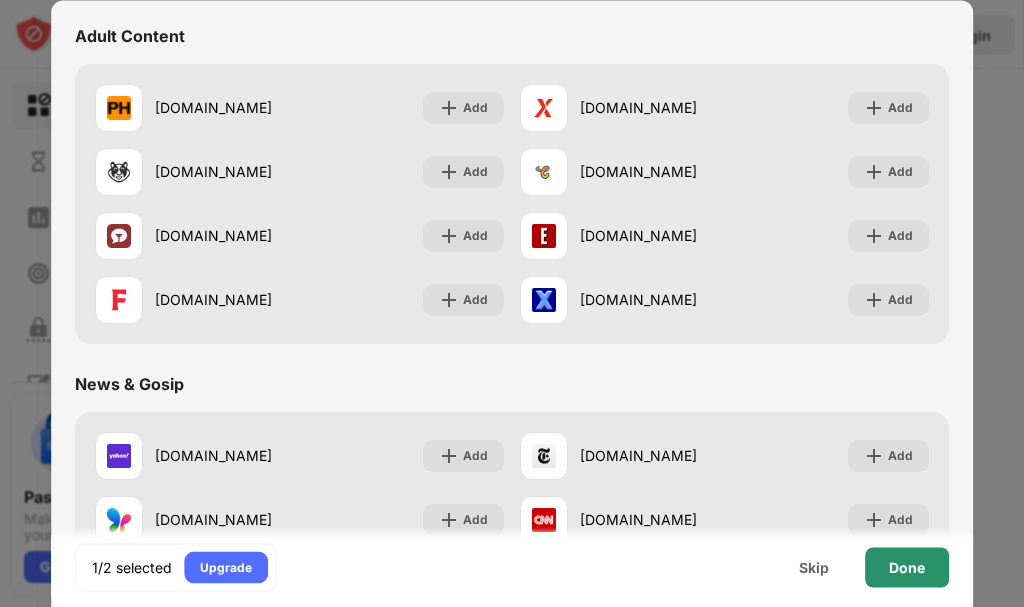 click on "Done" at bounding box center [907, 567] 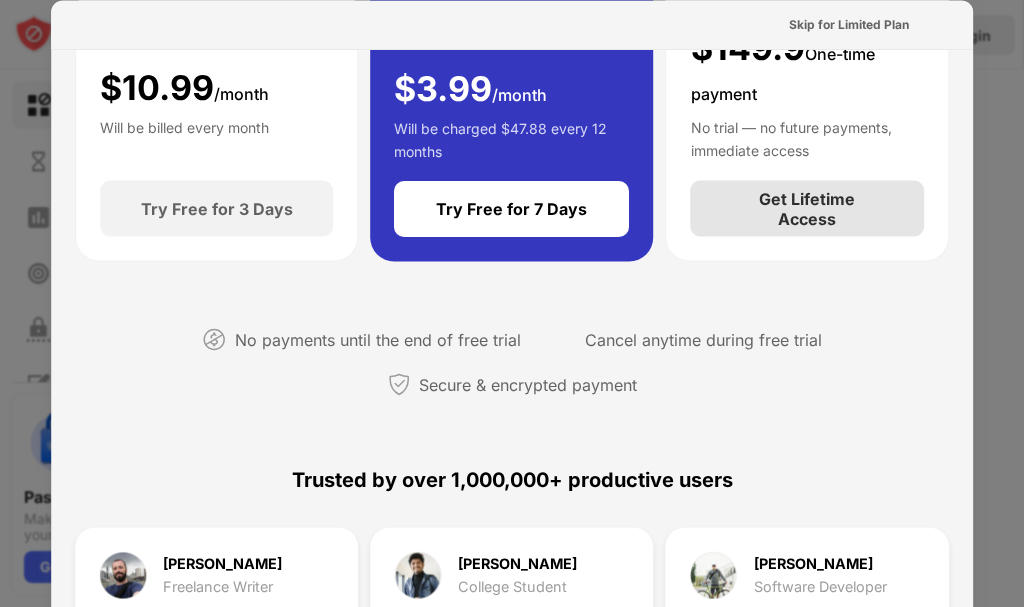 scroll, scrollTop: 0, scrollLeft: 0, axis: both 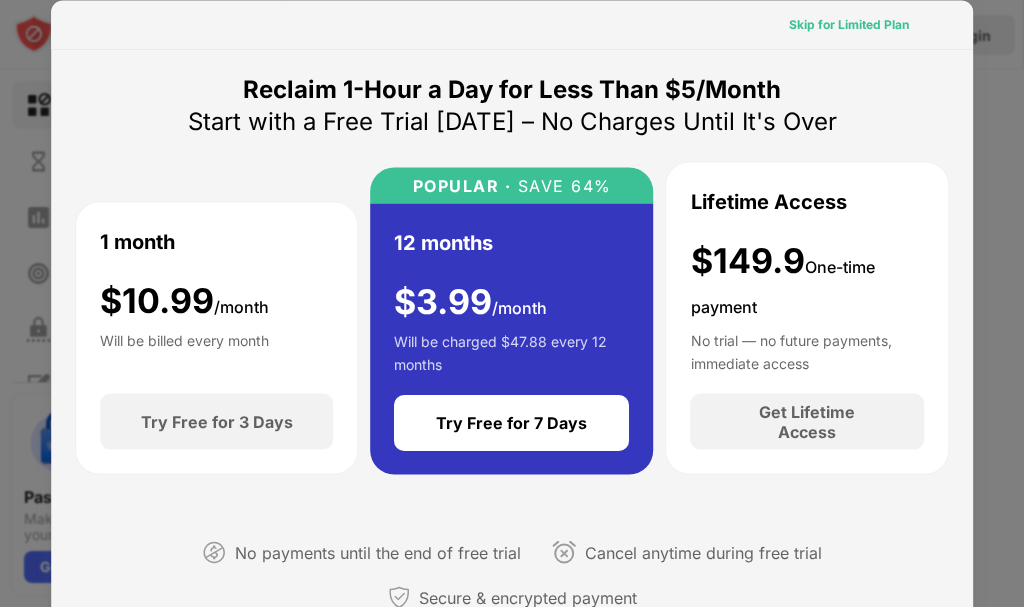 click on "Skip for Limited Plan" at bounding box center (849, 24) 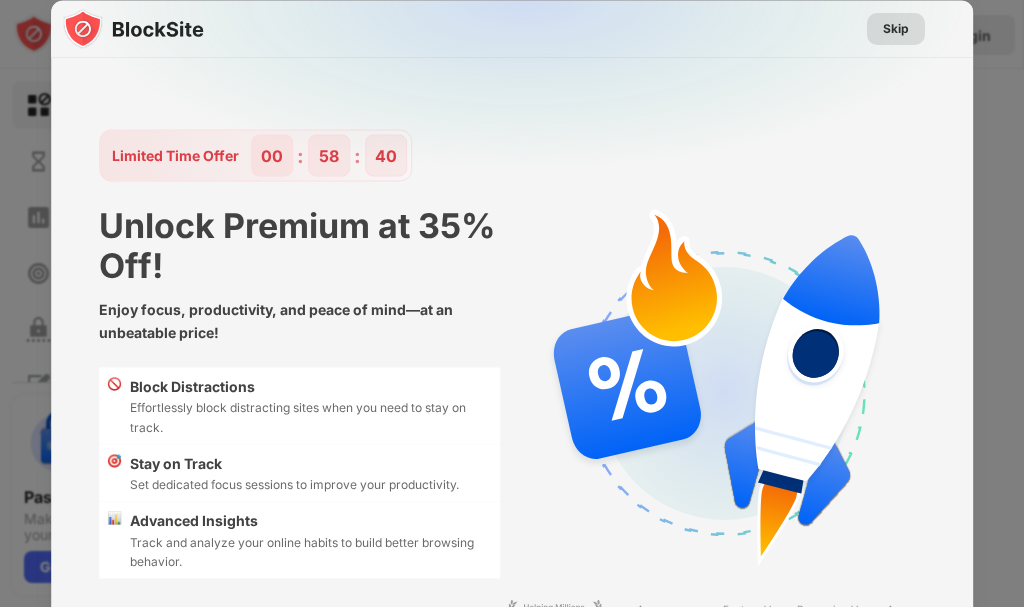 click on "Skip" at bounding box center [896, 28] 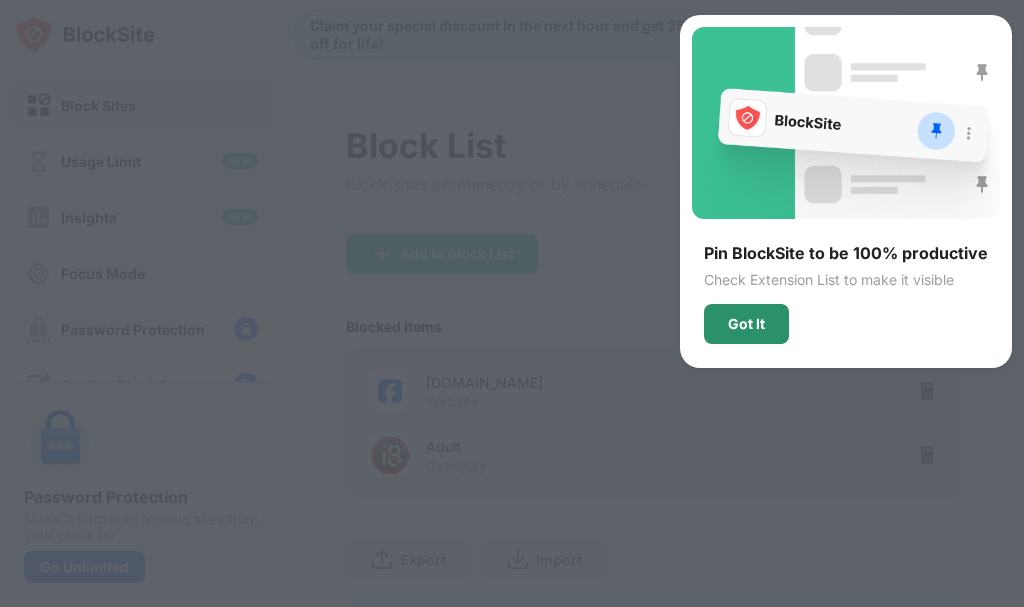 click on "Got It" at bounding box center (746, 324) 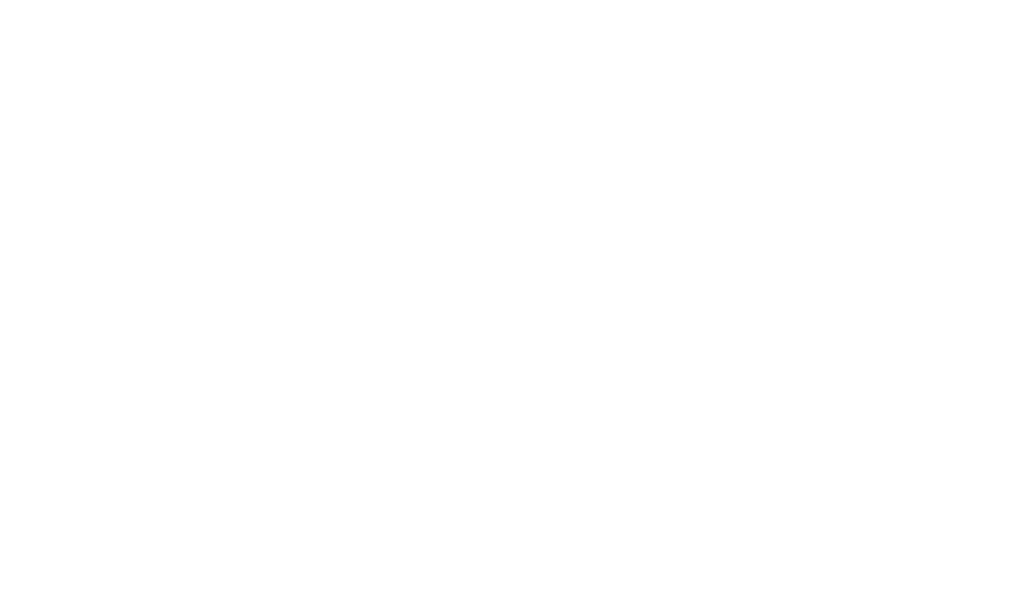 scroll, scrollTop: 0, scrollLeft: 0, axis: both 